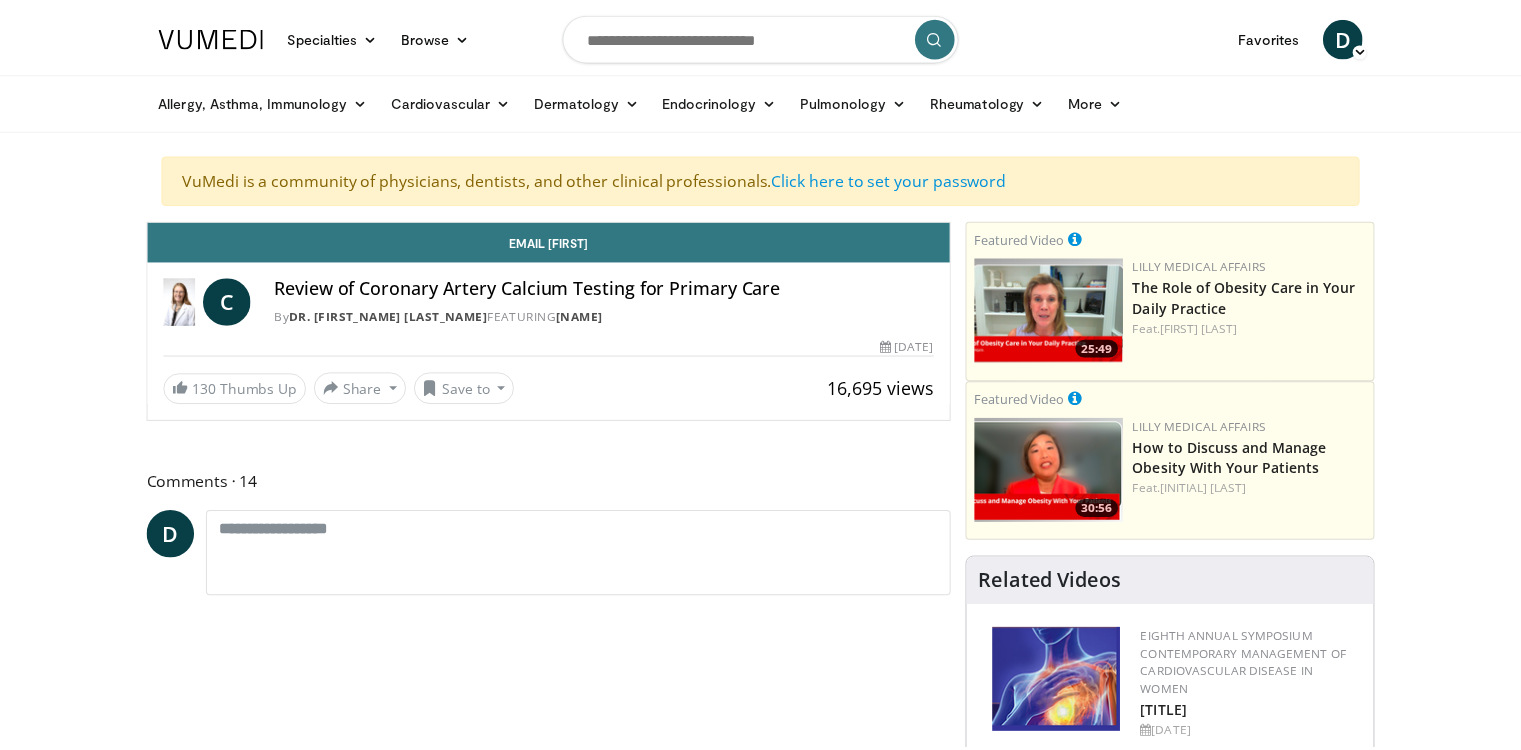 scroll, scrollTop: 0, scrollLeft: 0, axis: both 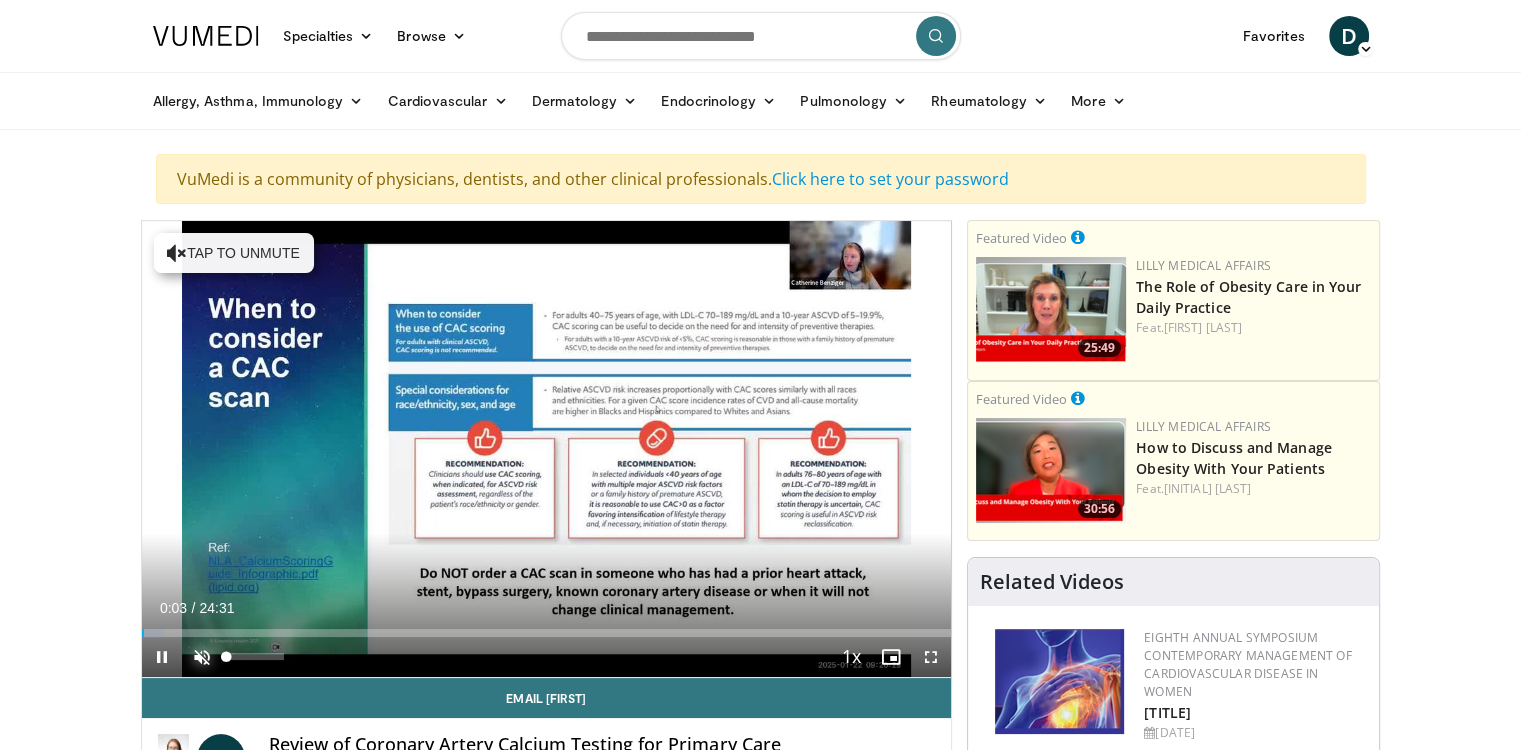 click at bounding box center (202, 657) 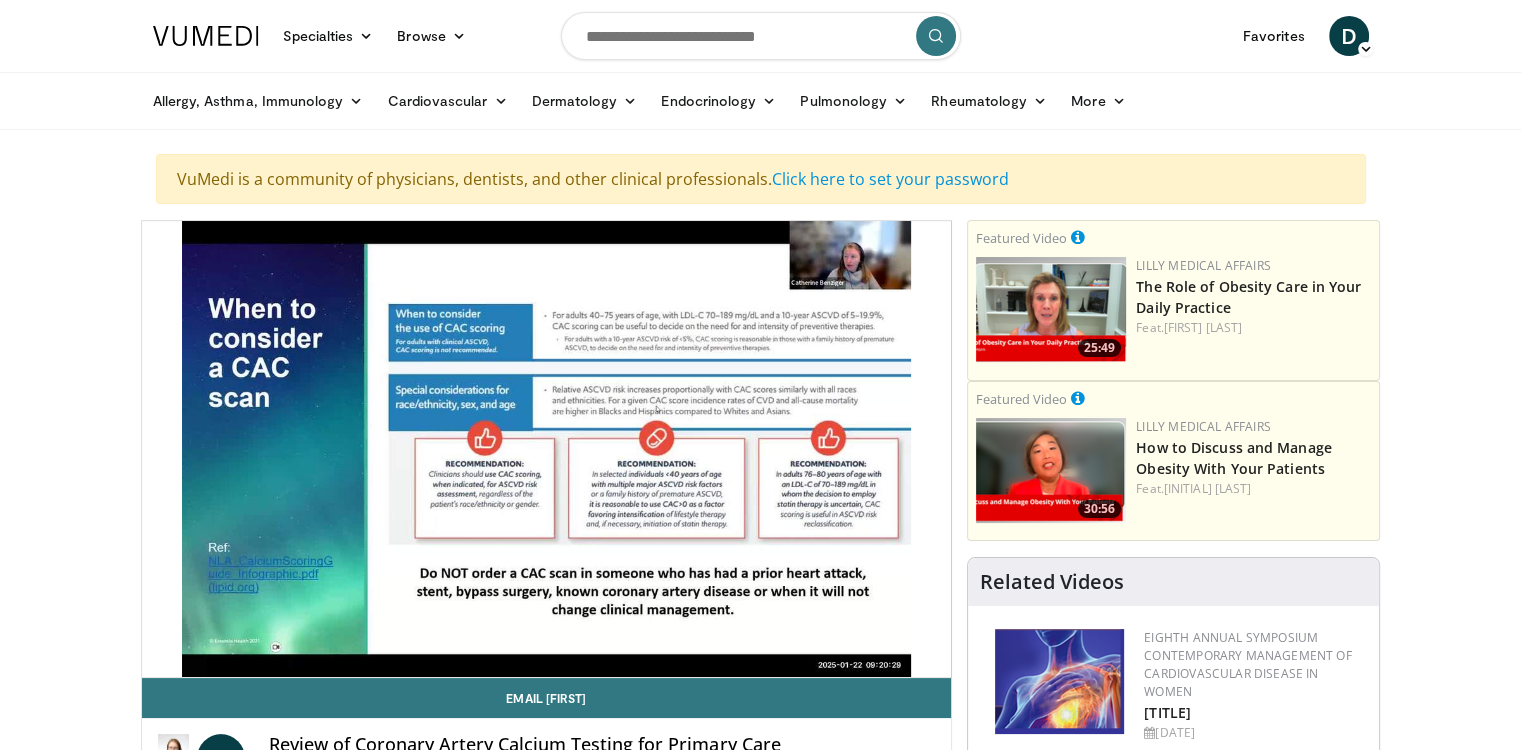 click on "Dr. [NAME]" at bounding box center [547, 449] 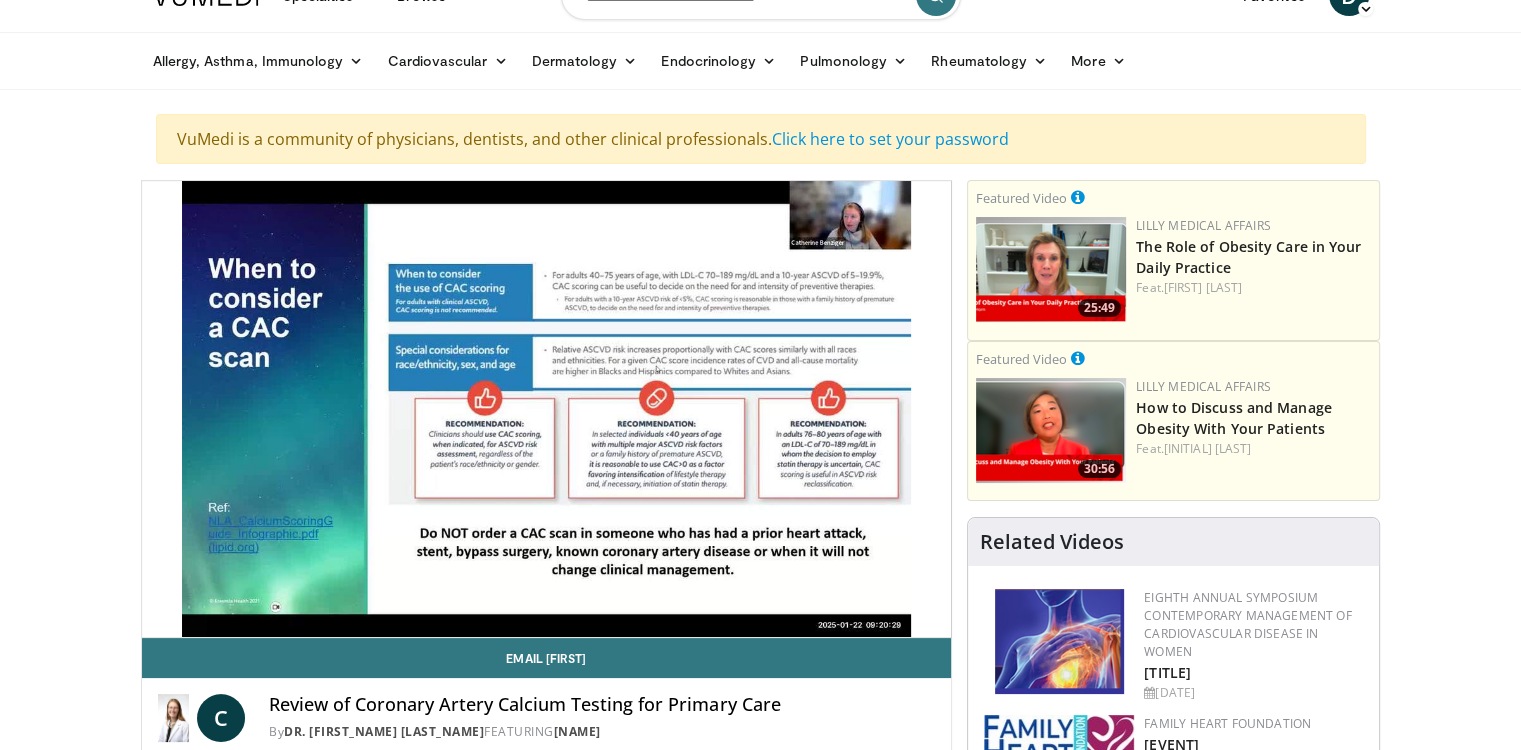 scroll, scrollTop: 80, scrollLeft: 0, axis: vertical 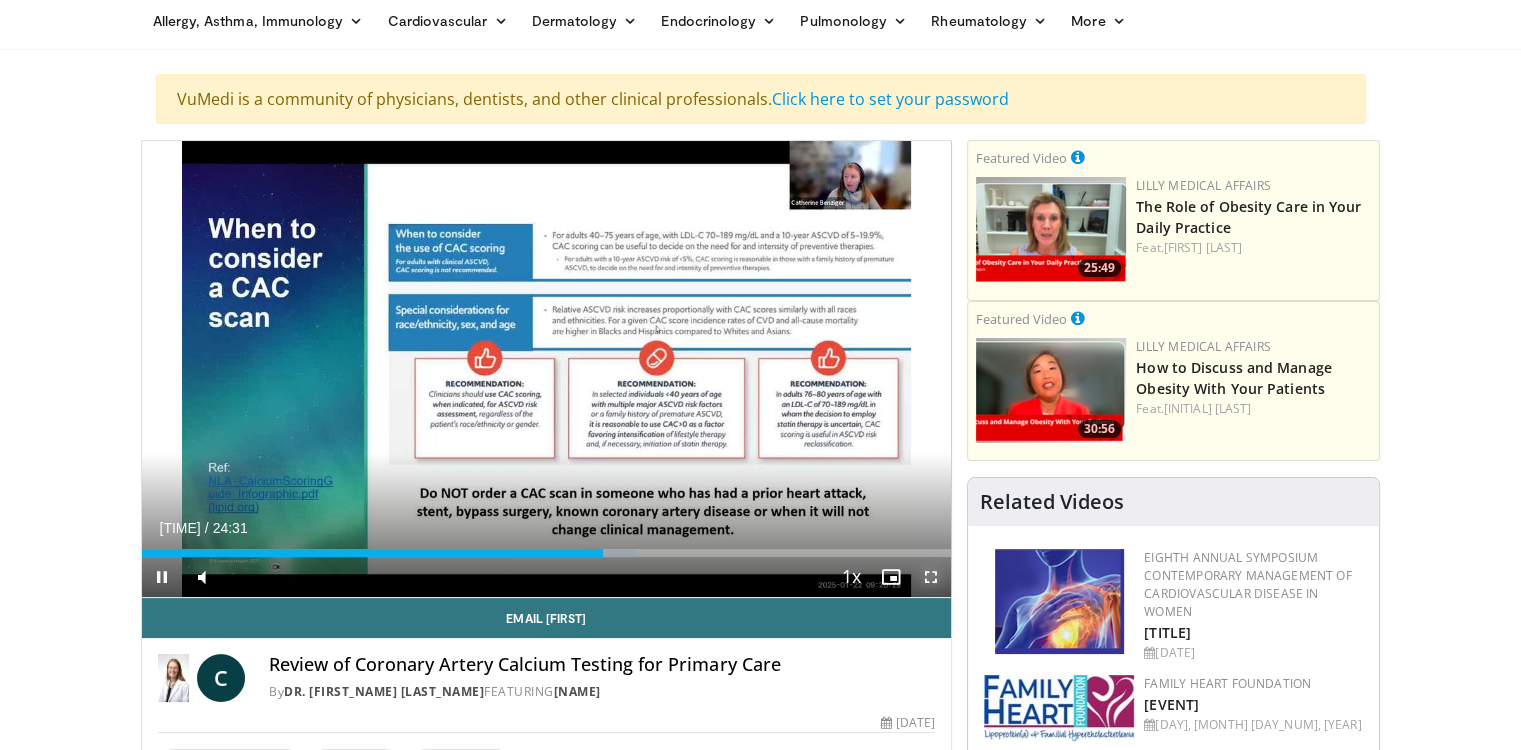 click at bounding box center [931, 577] 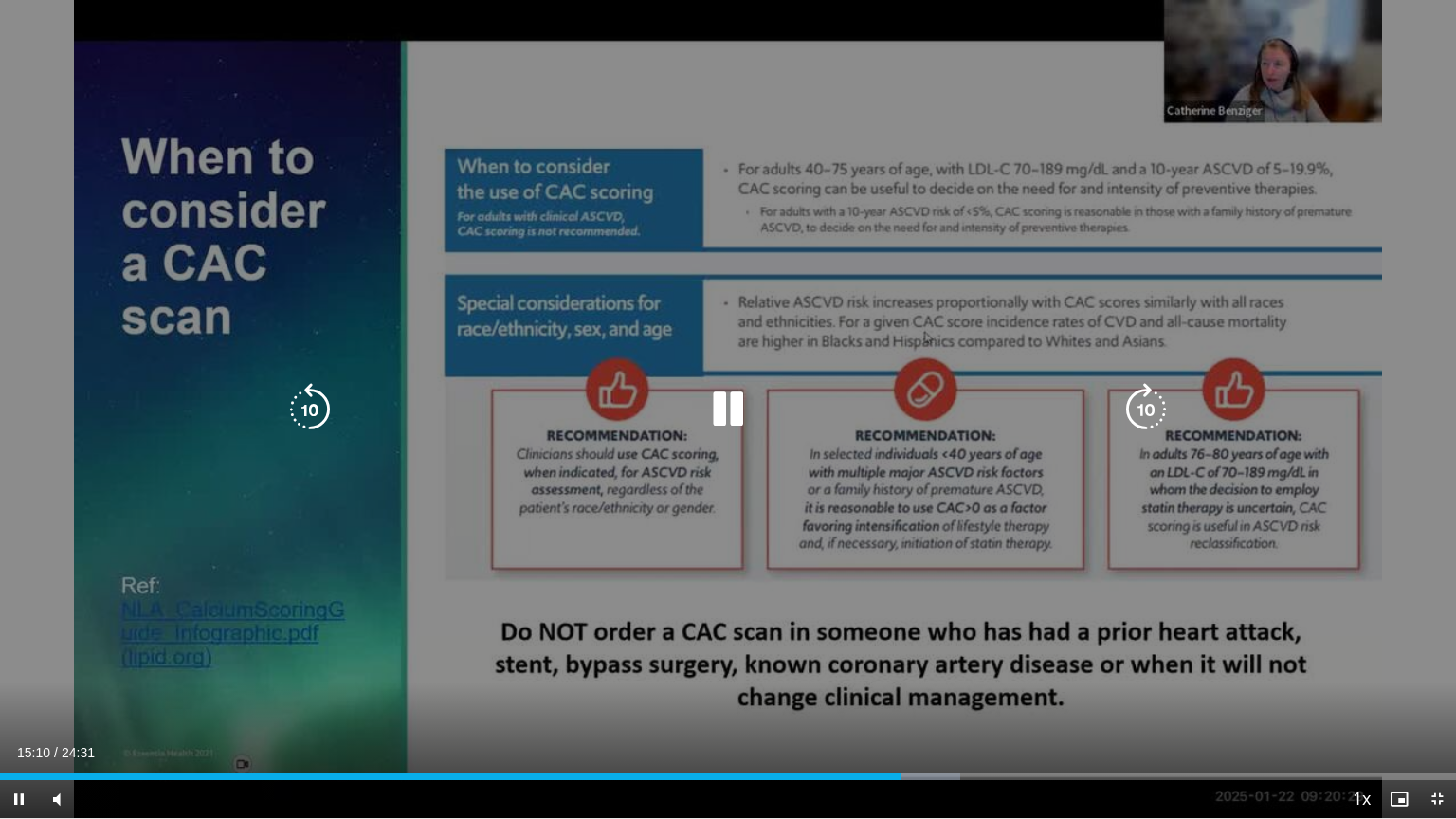 click on "10 seconds
Tap to unmute" at bounding box center (728, 409) 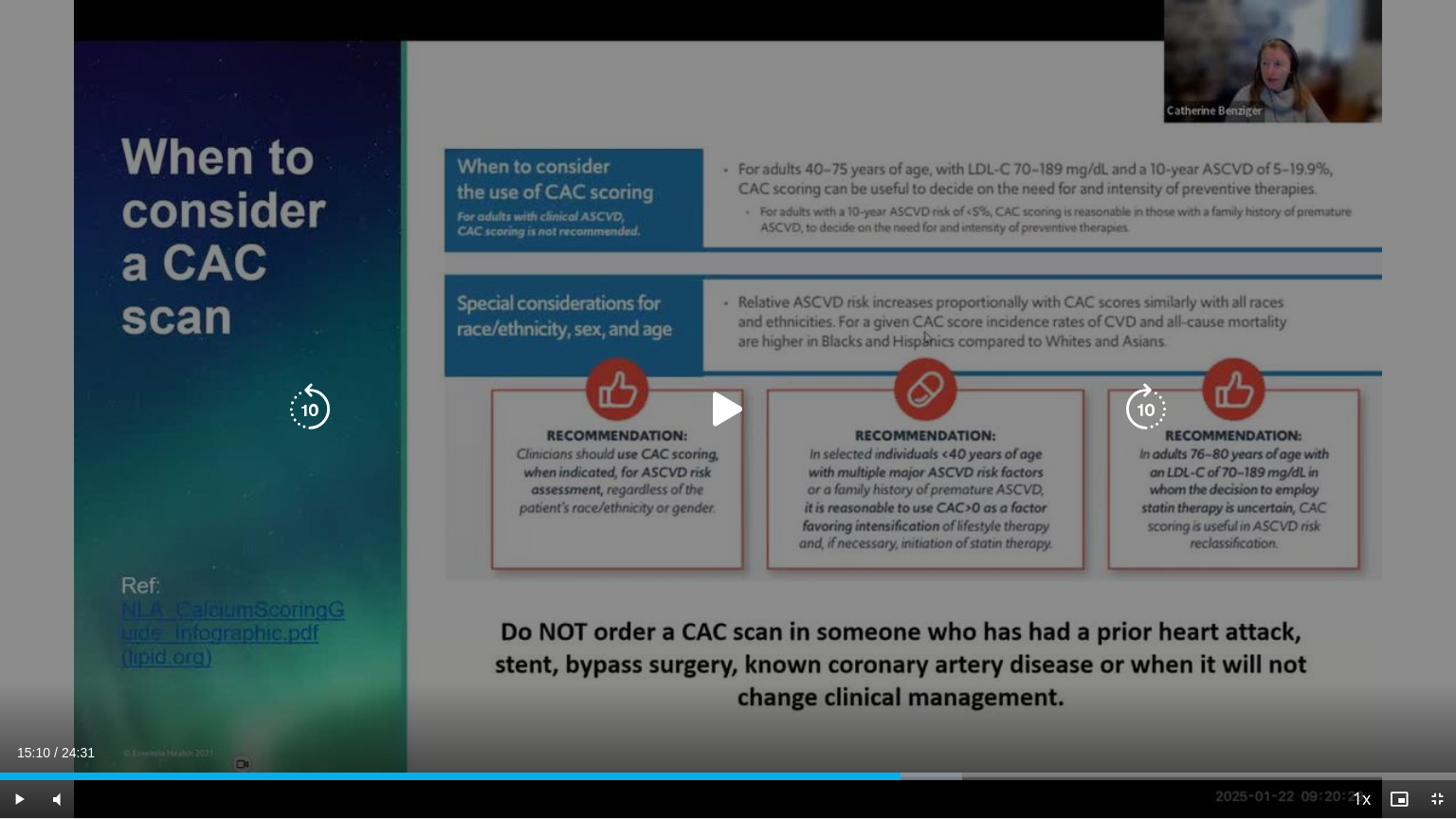 click at bounding box center (728, 410) 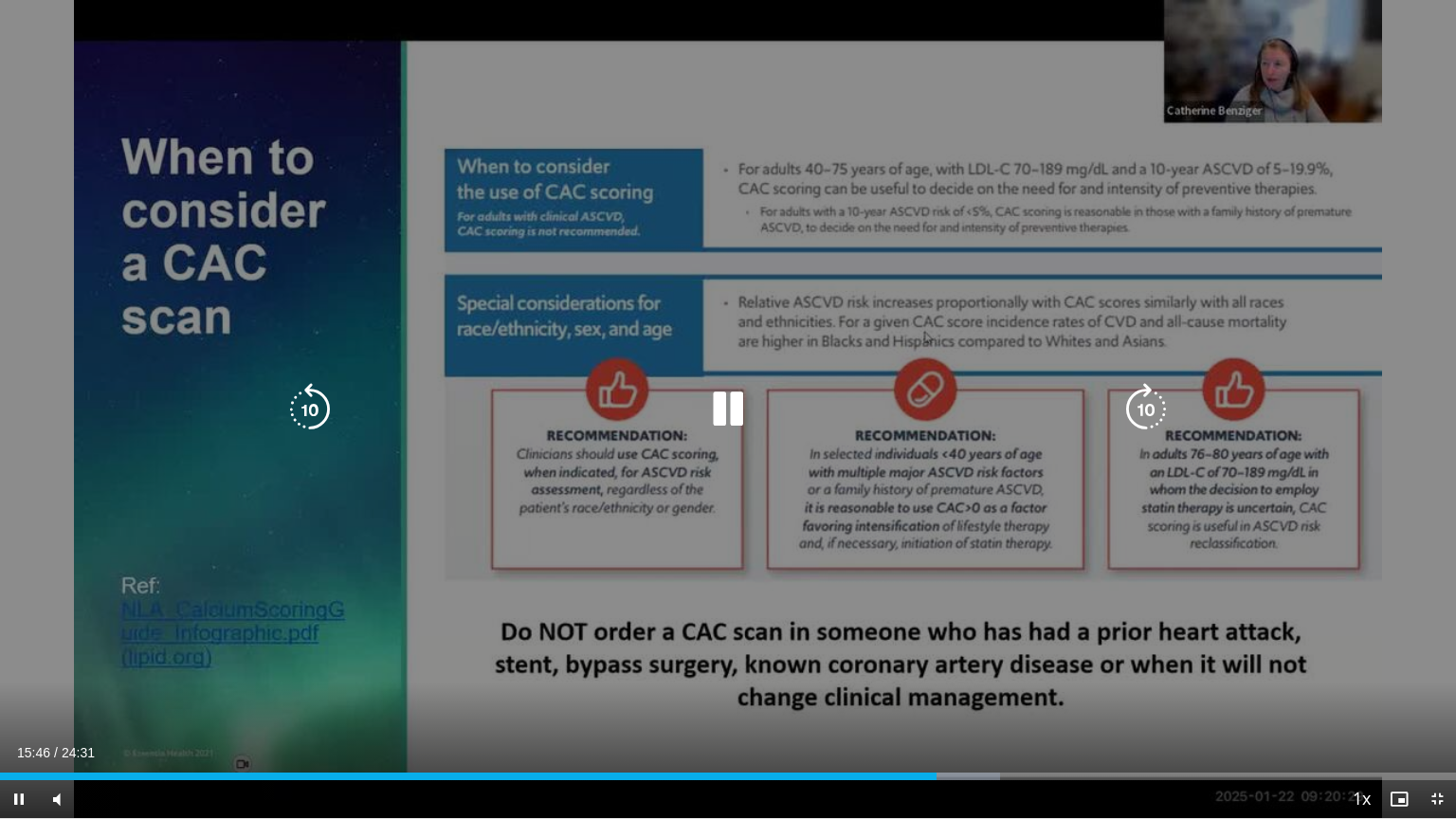 click on "10 seconds
Tap to unmute" at bounding box center [728, 409] 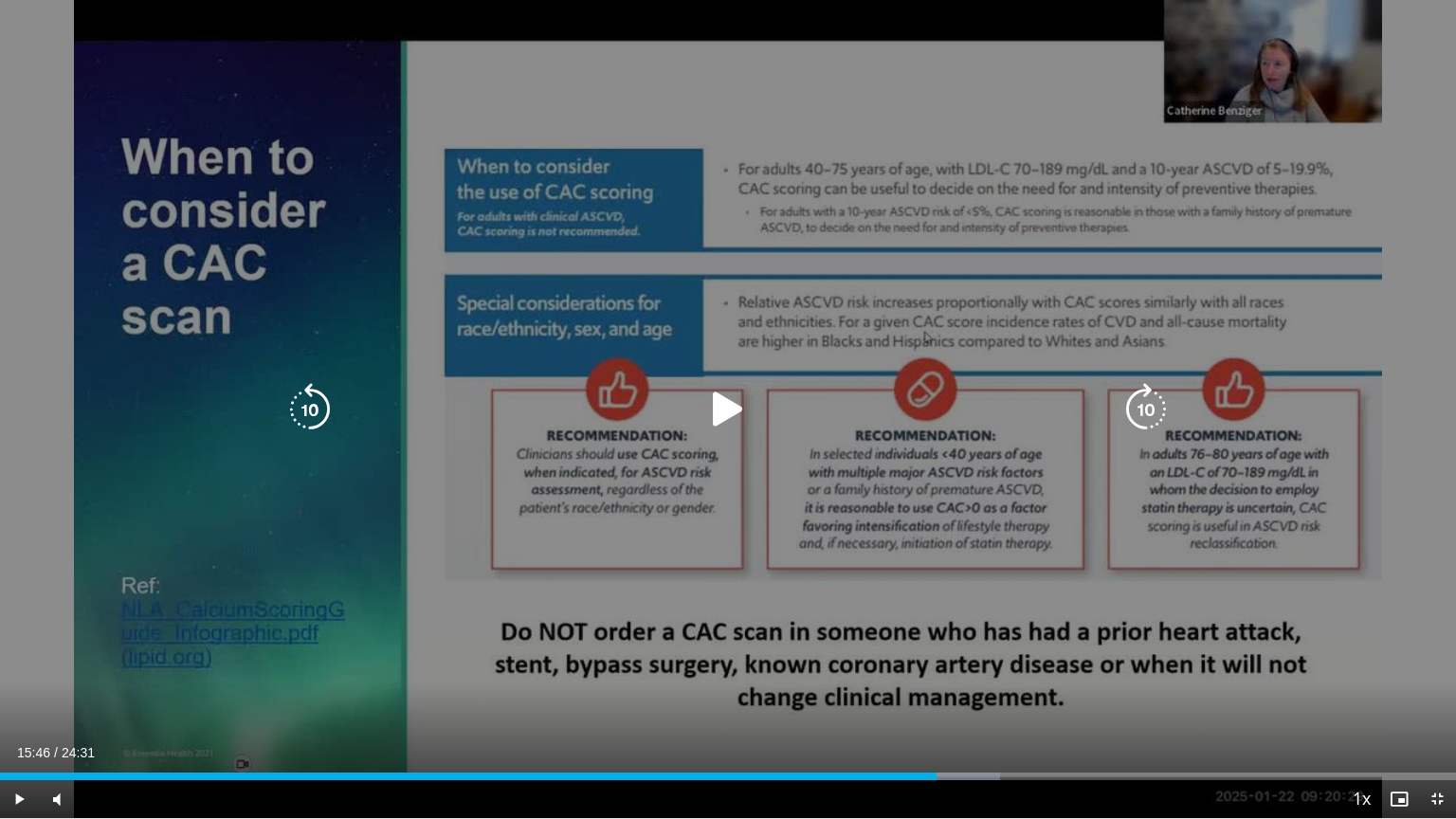 click at bounding box center [728, 410] 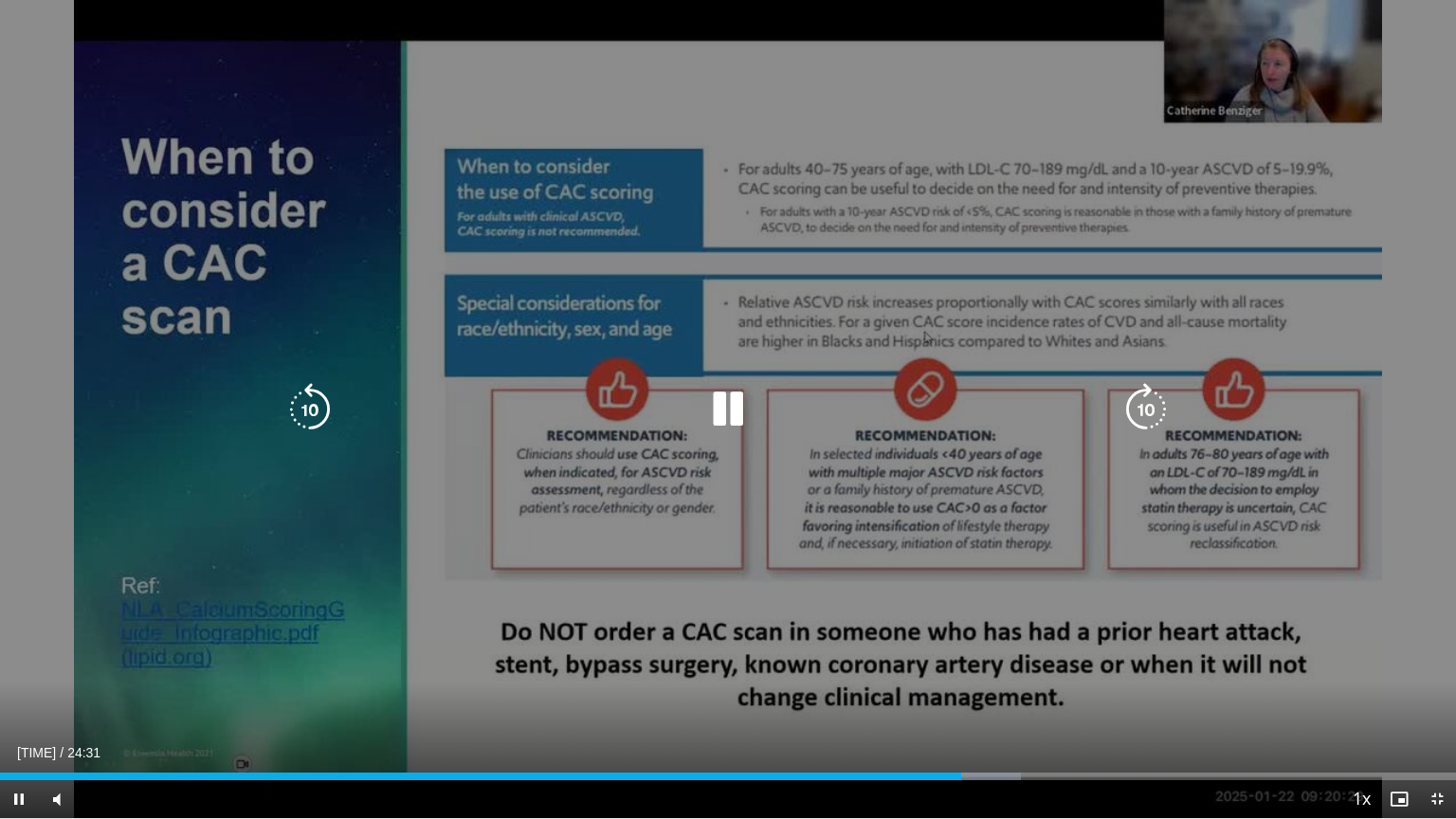 click on "10 seconds
Tap to unmute" at bounding box center (728, 409) 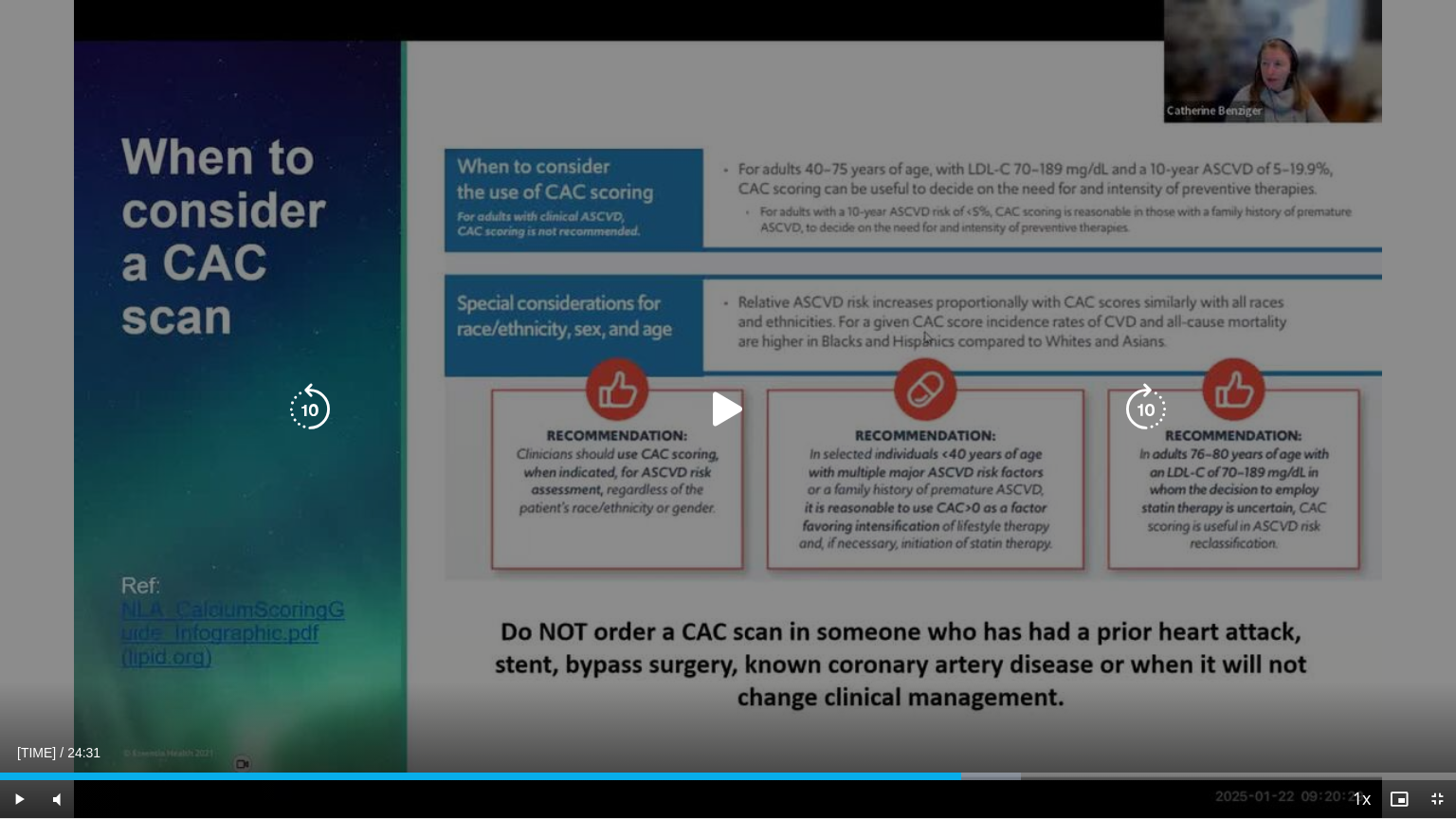 click at bounding box center (728, 410) 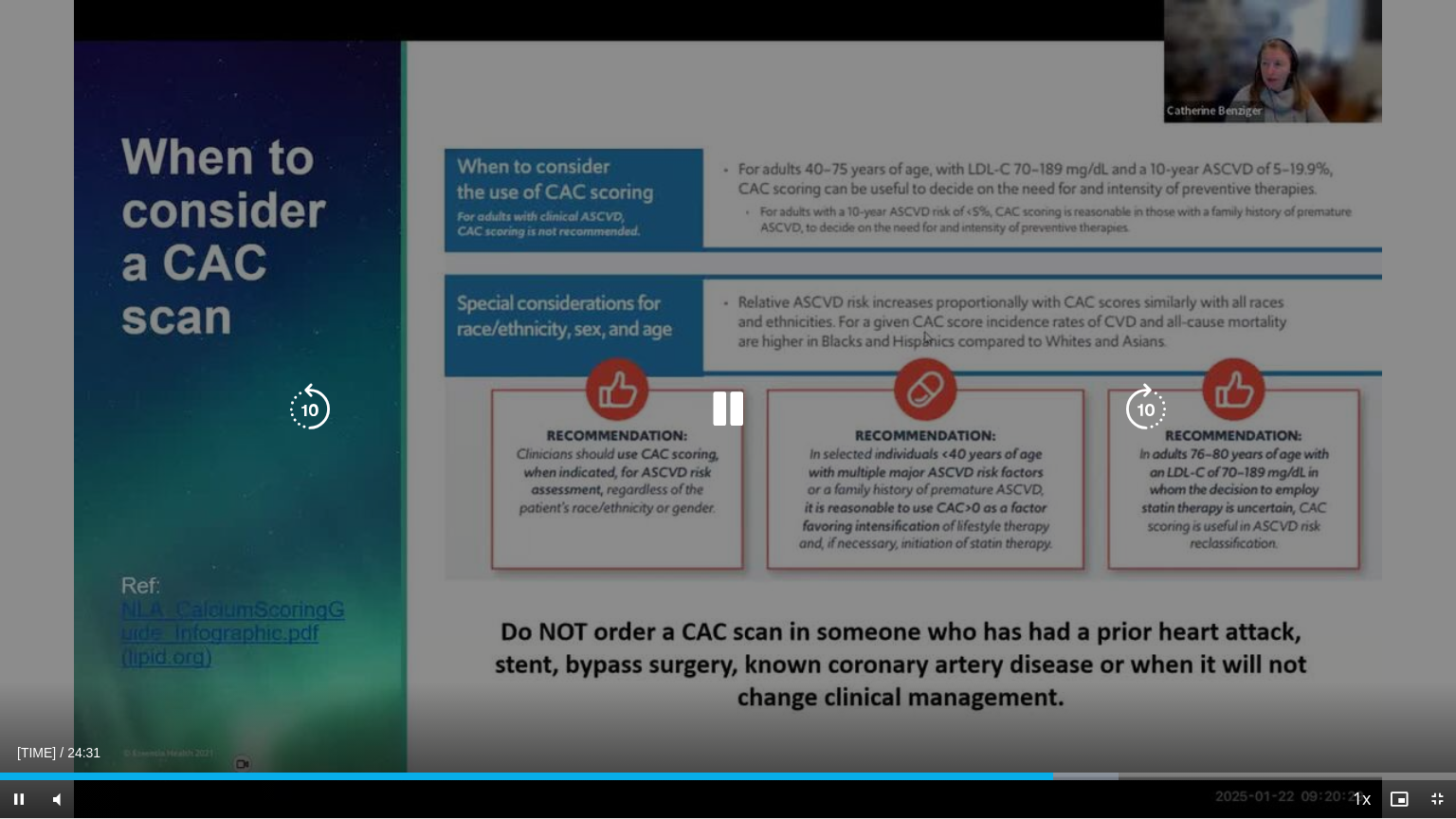 click on "10 seconds
Tap to unmute" at bounding box center [728, 409] 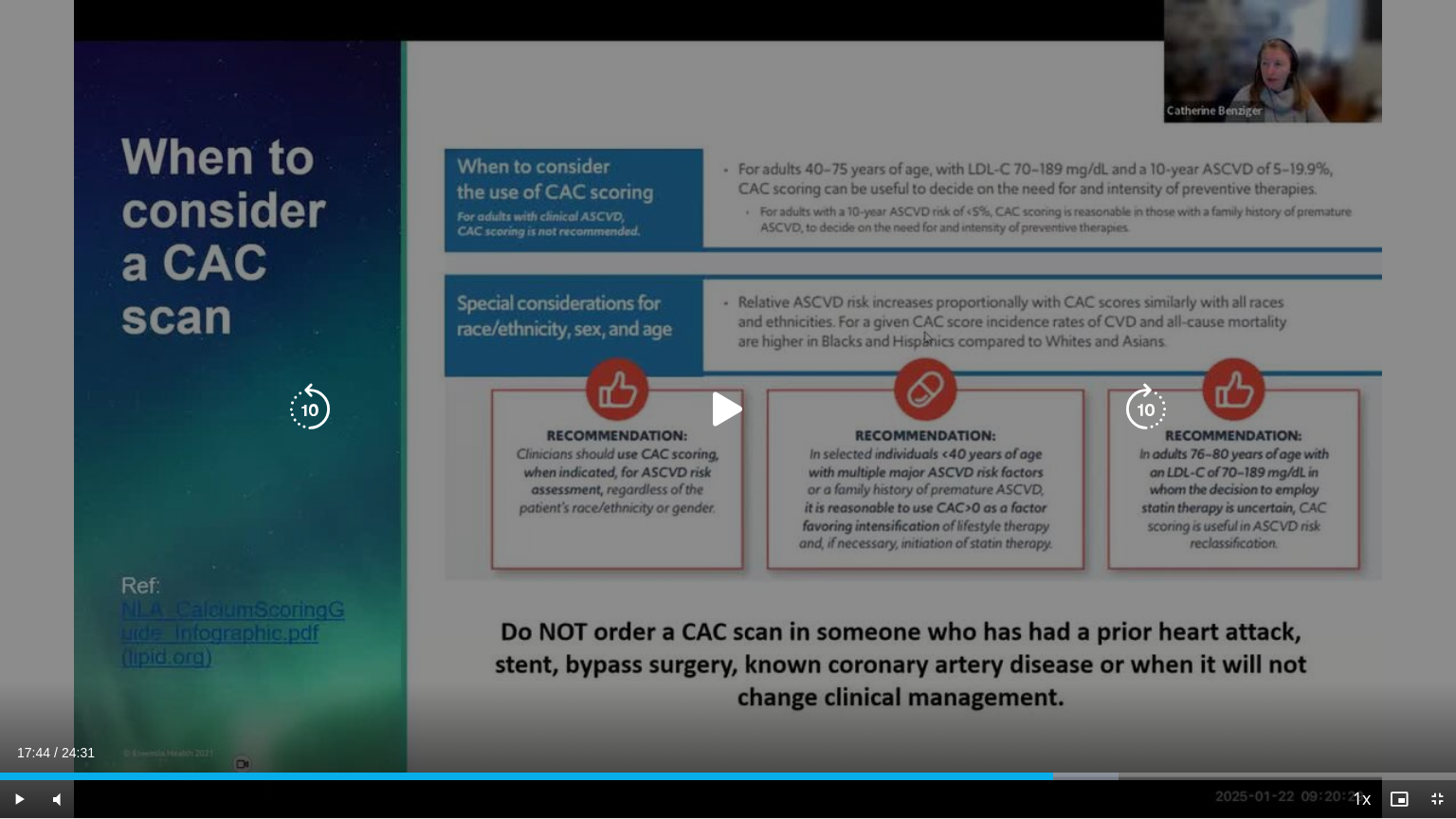 click at bounding box center (728, 410) 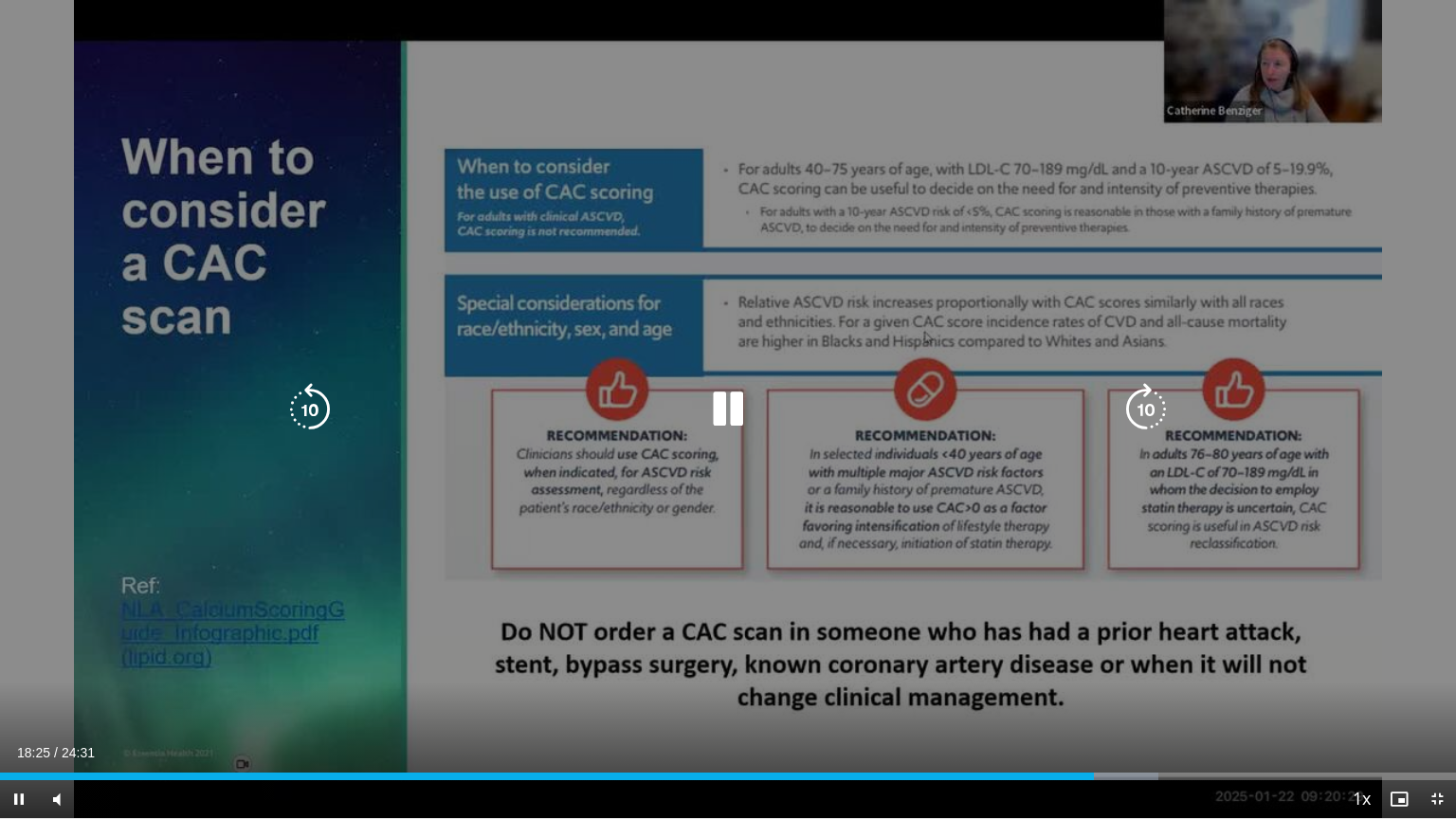 click on "10 seconds
Tap to unmute" at bounding box center (728, 409) 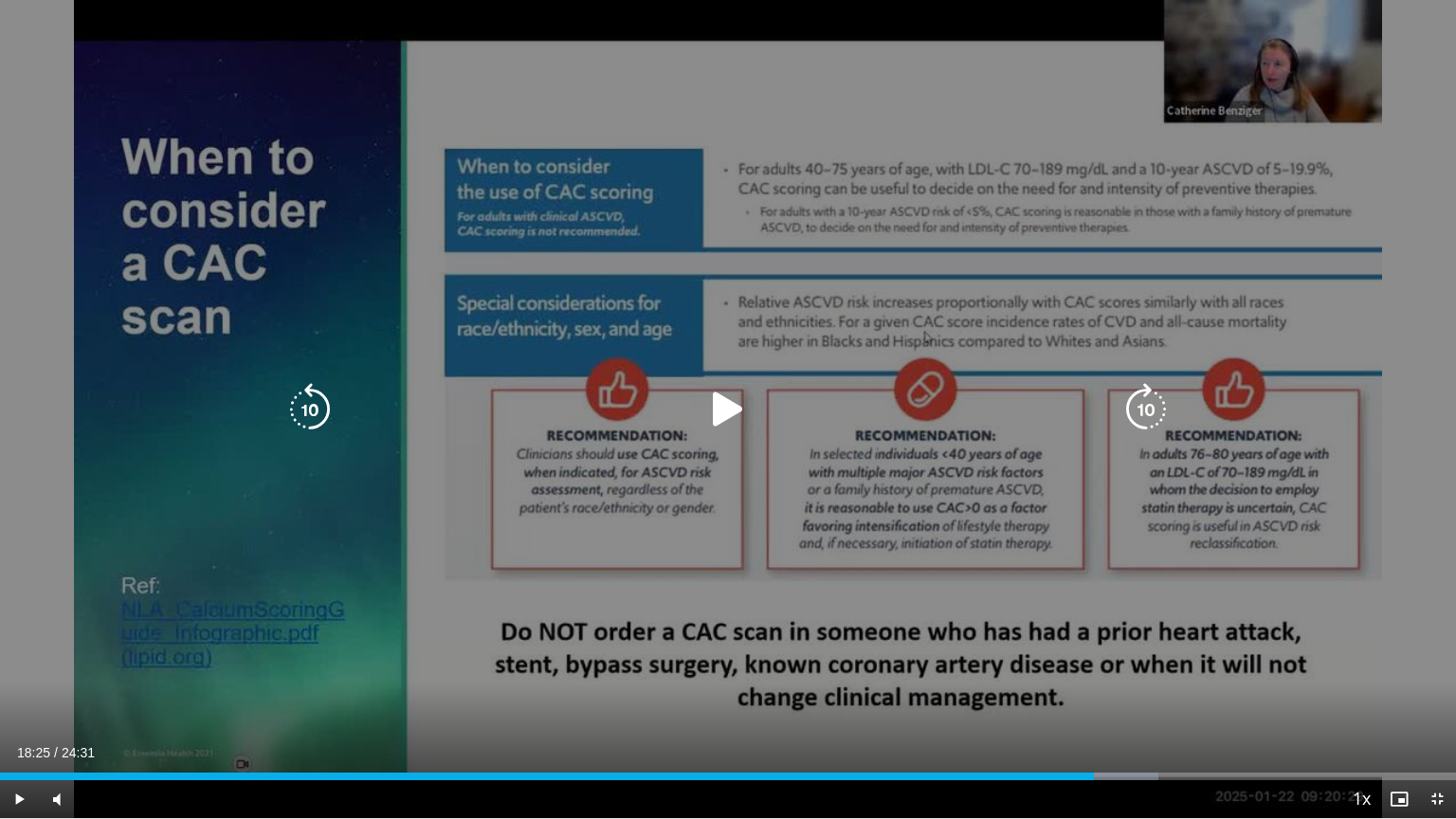 click at bounding box center [728, 410] 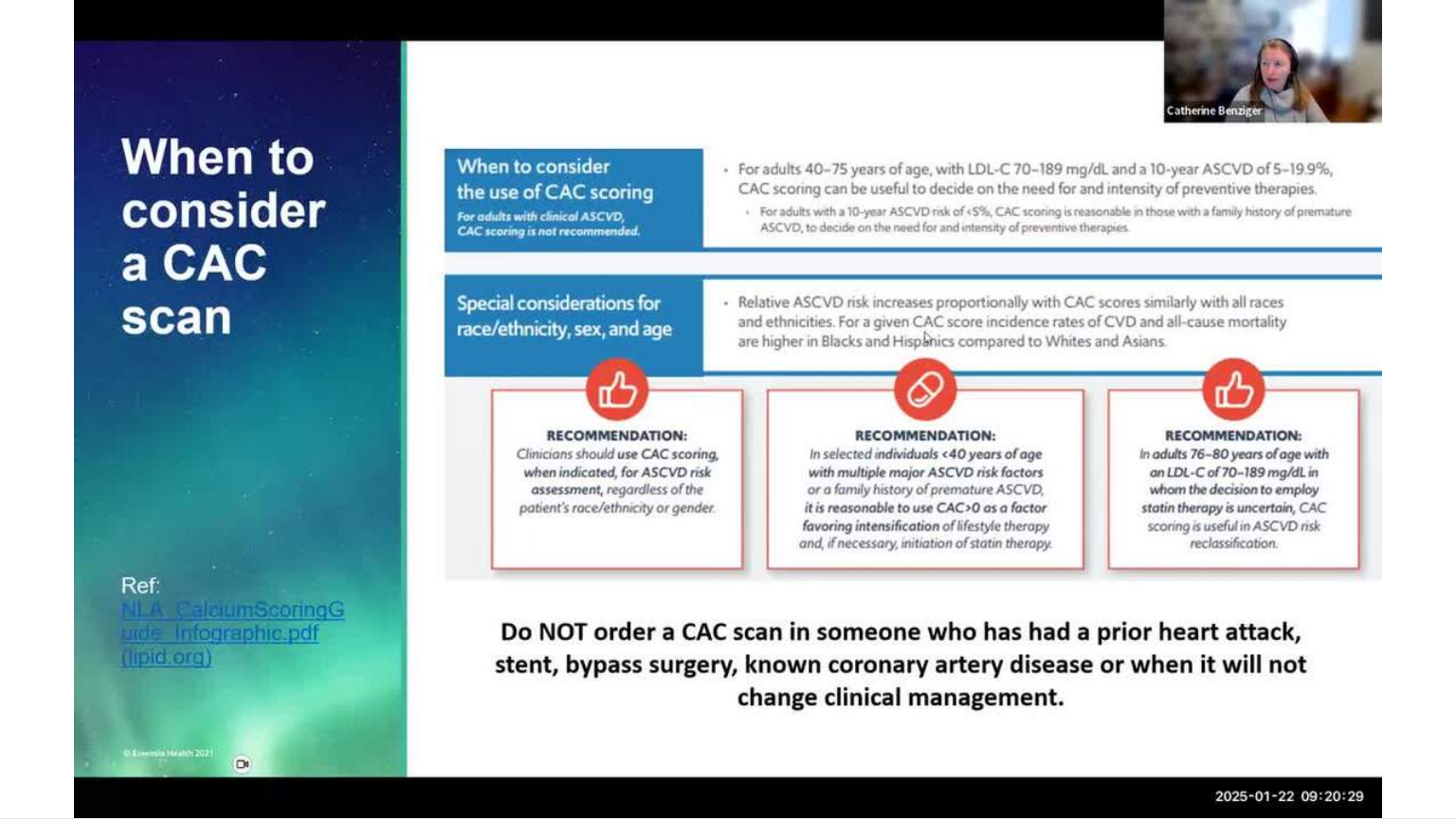 click on "10 seconds
Tap to unmute" at bounding box center (728, 409) 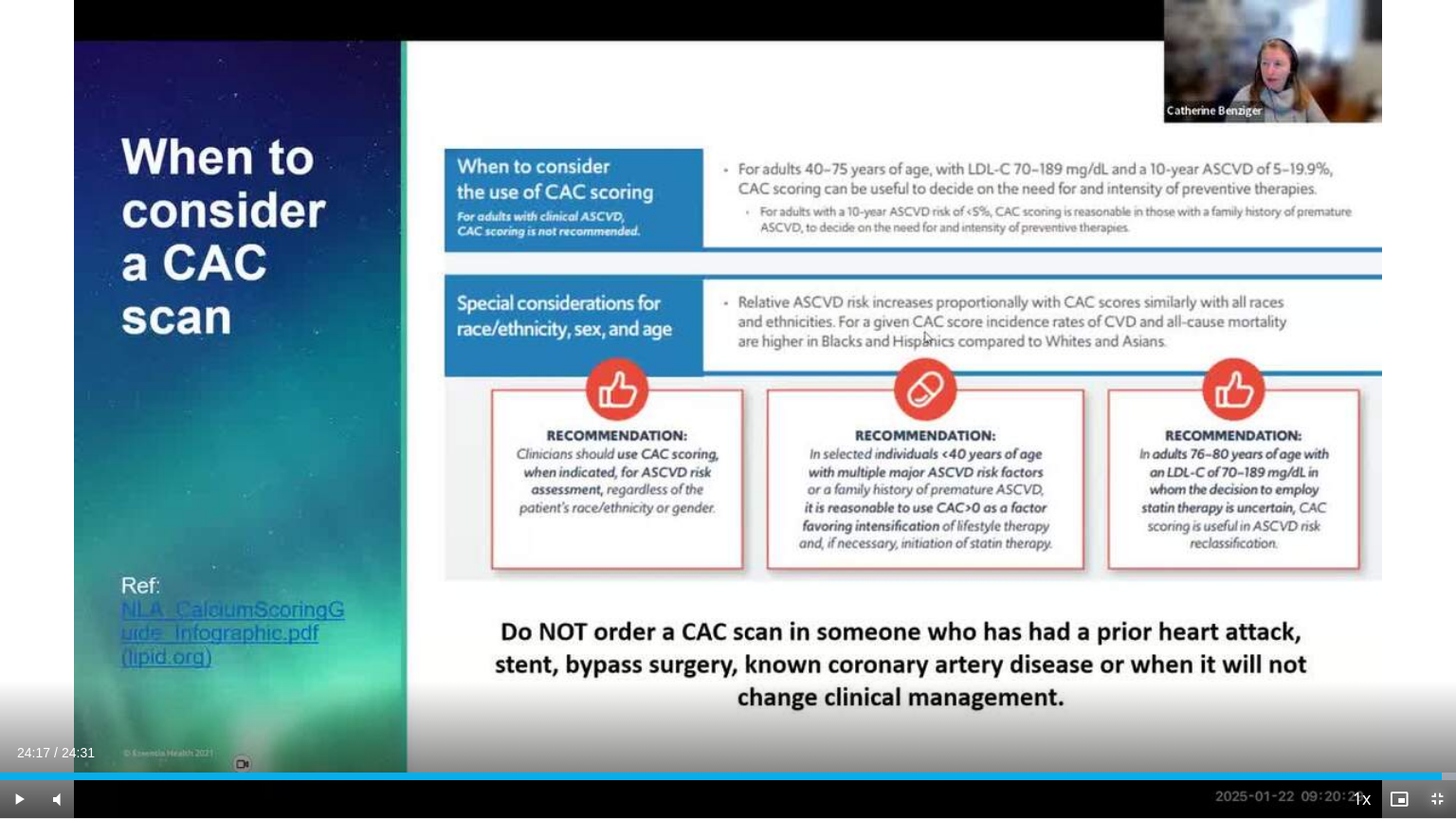 click at bounding box center [1437, 799] 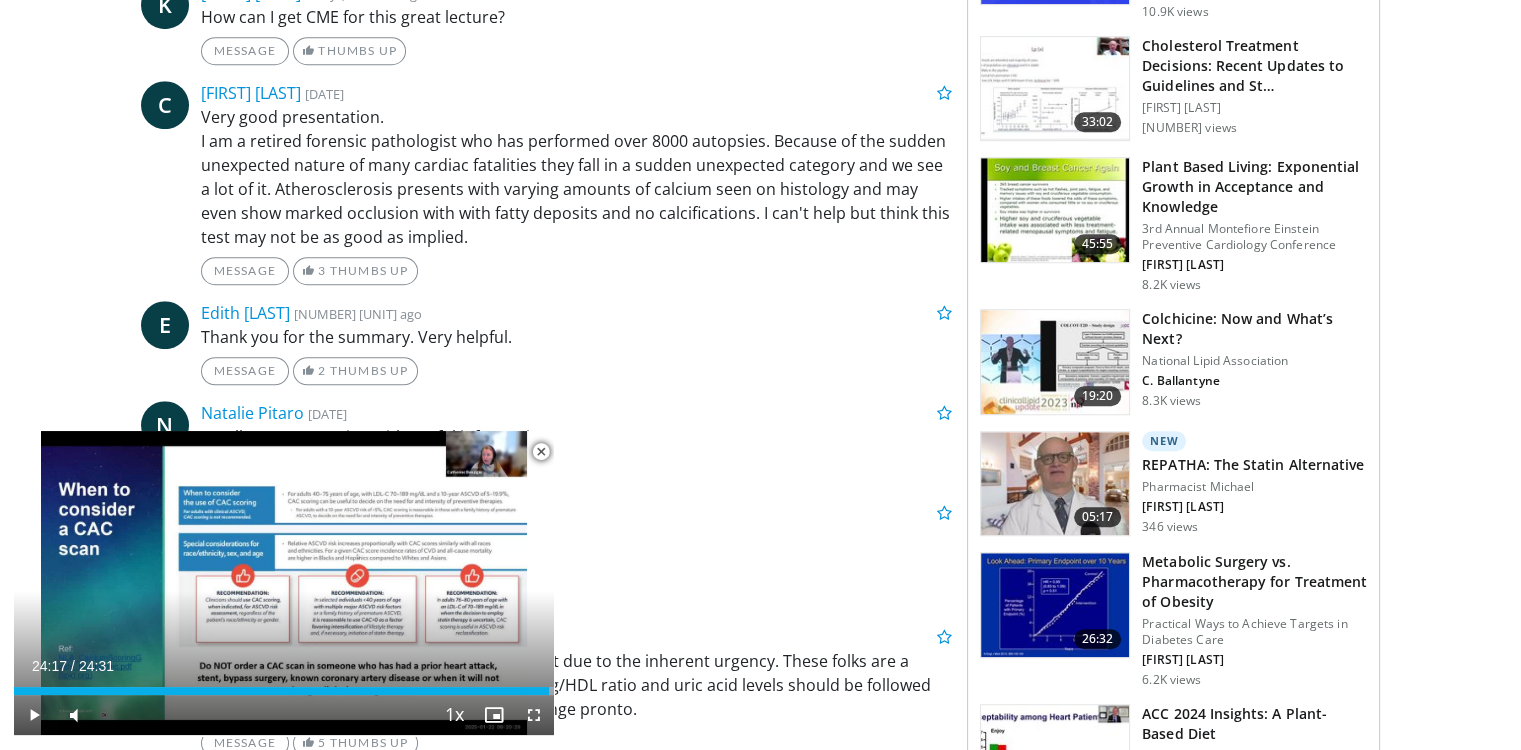 scroll, scrollTop: 1452, scrollLeft: 0, axis: vertical 